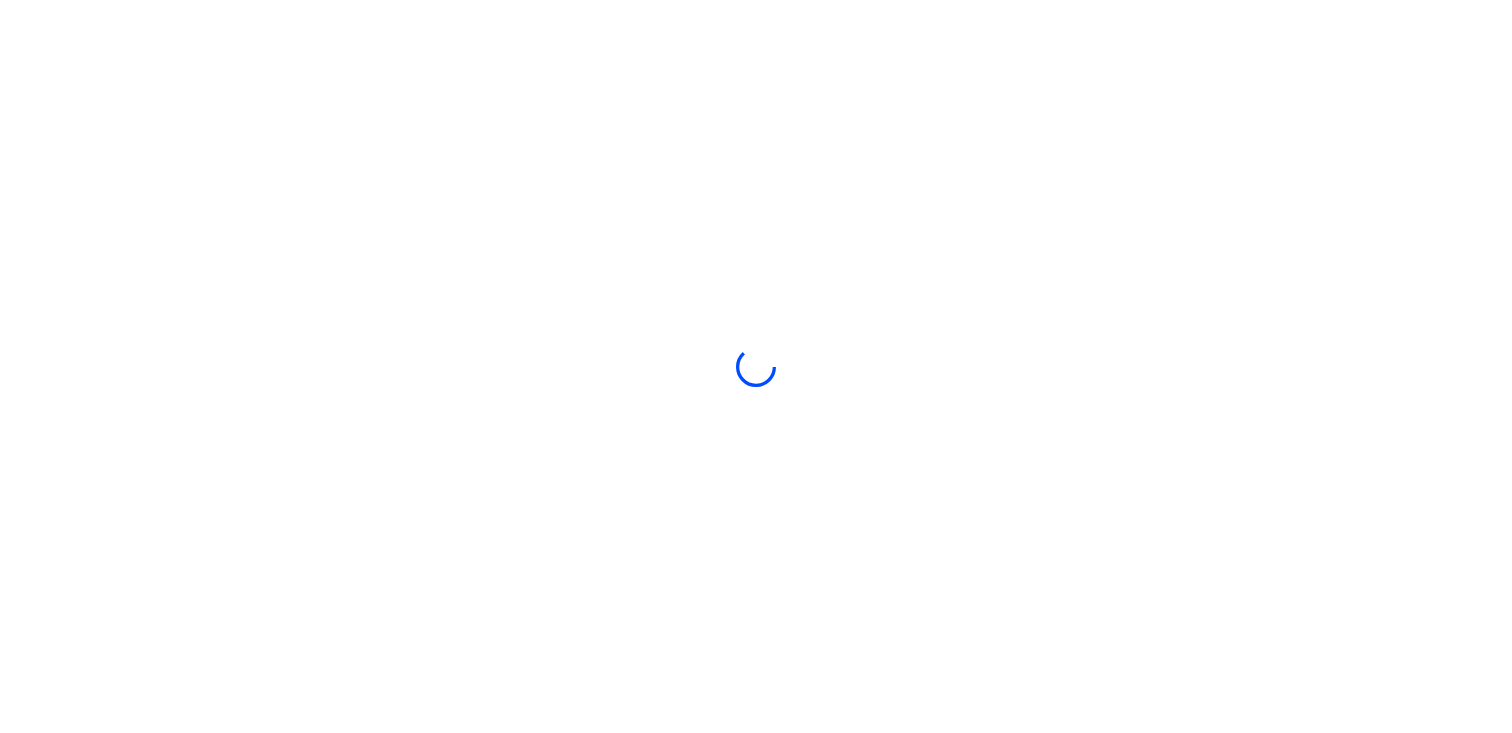 scroll, scrollTop: 0, scrollLeft: 0, axis: both 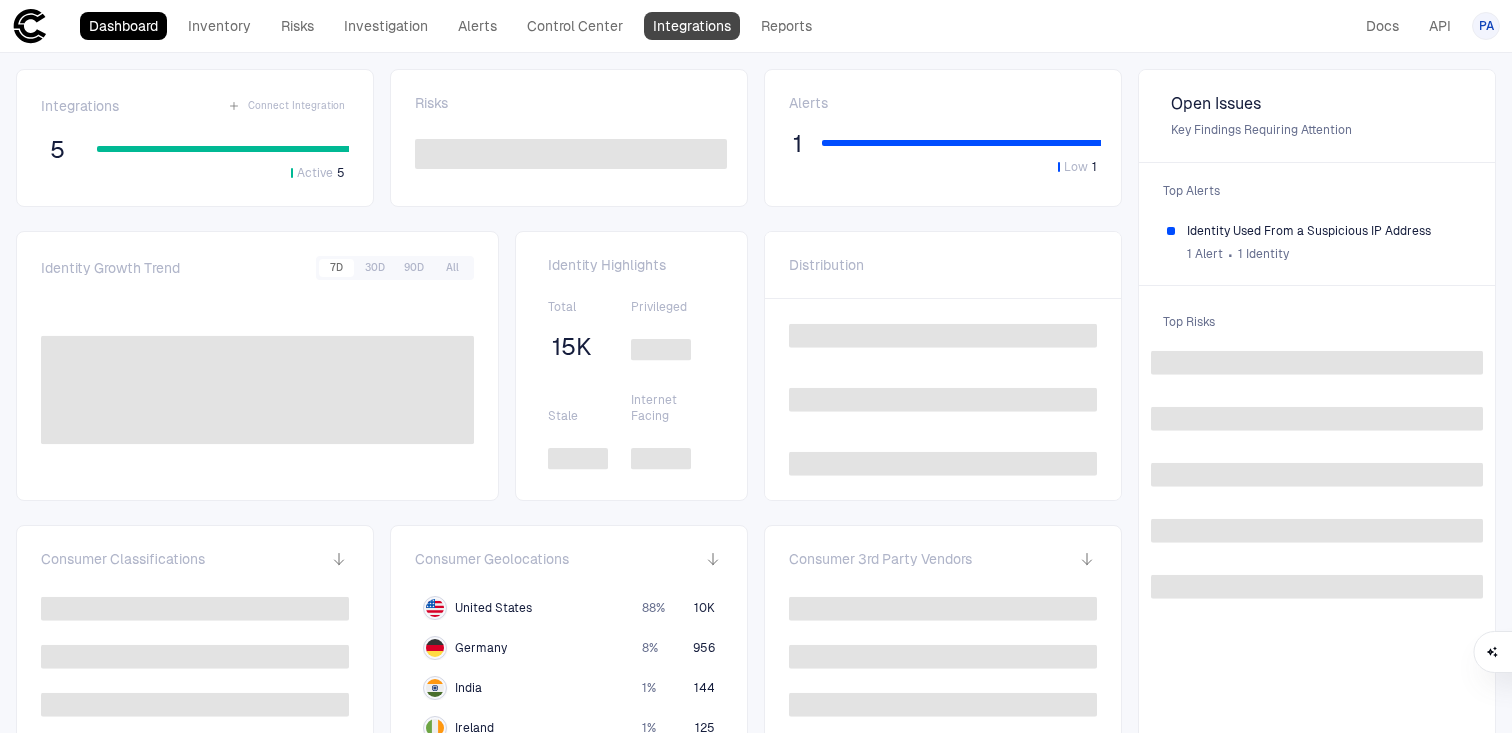 click on "Integrations" at bounding box center [692, 26] 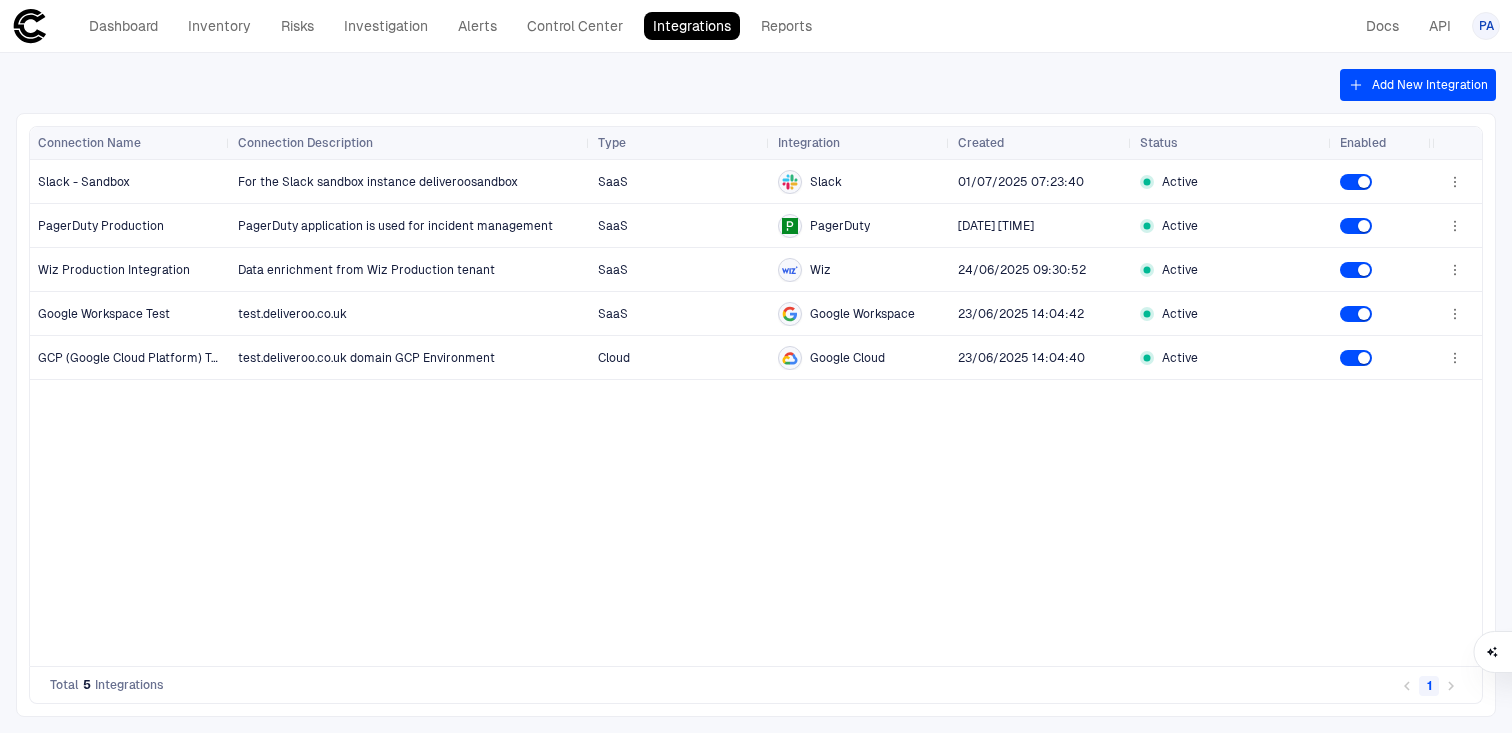 click on "Add New Integration" at bounding box center (1418, 85) 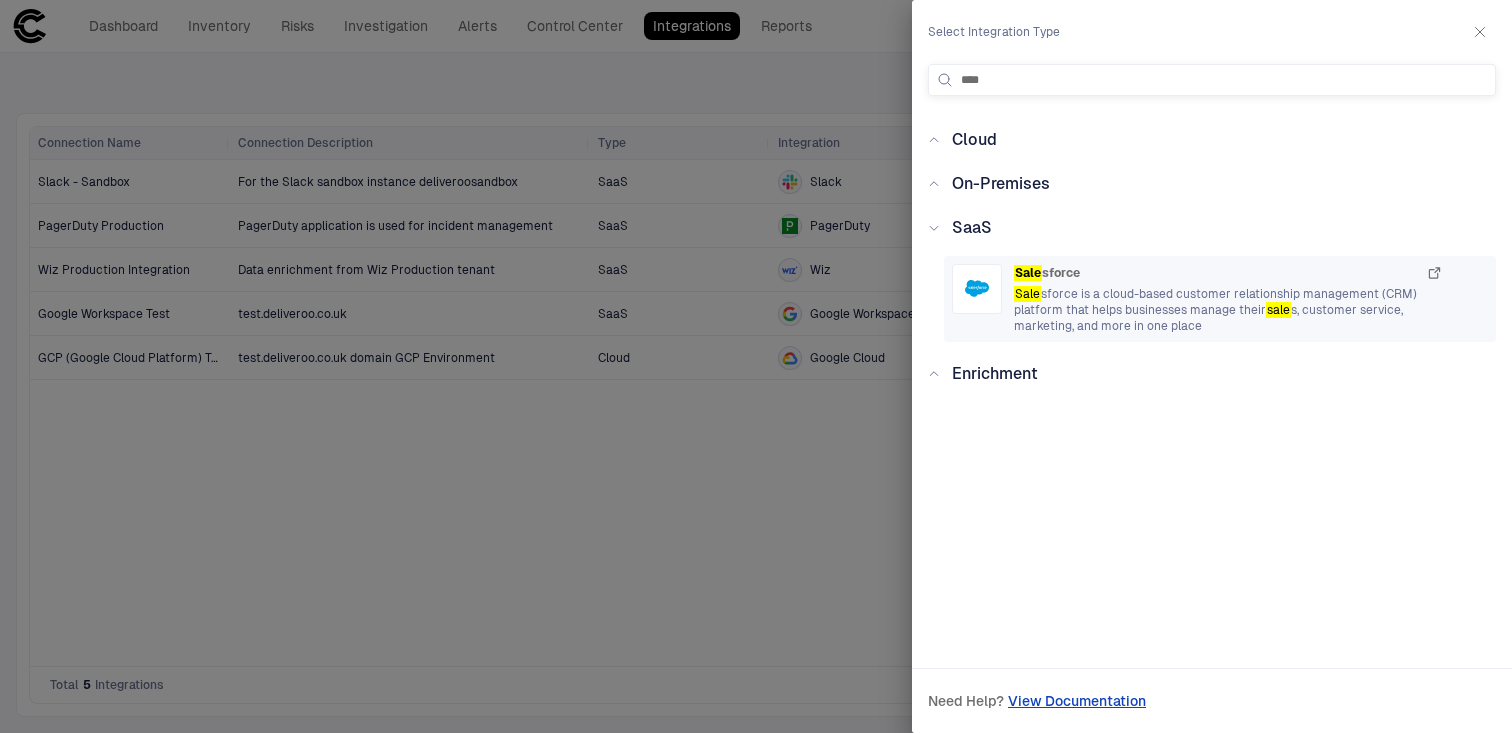 type on "****" 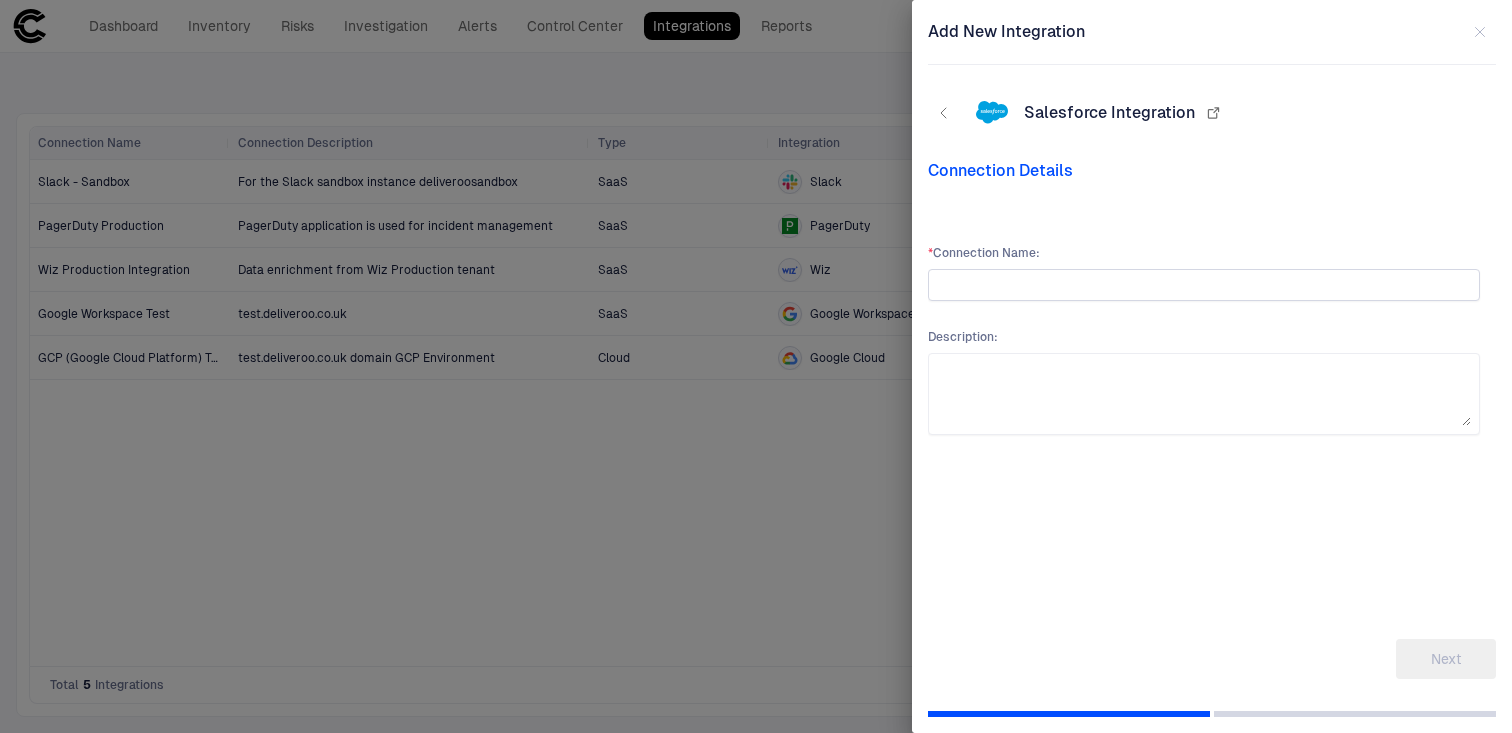 click at bounding box center [1204, 285] 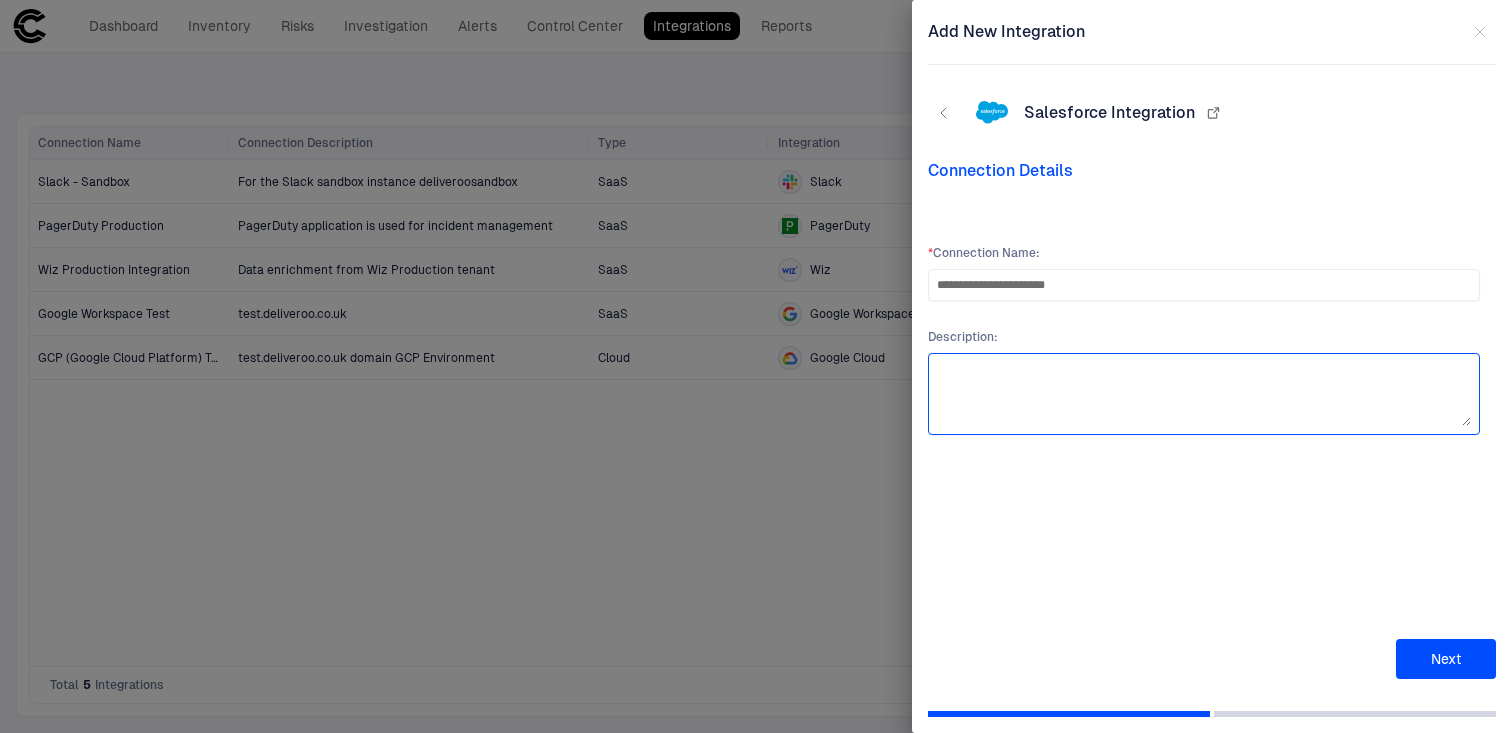 click at bounding box center [1204, 394] 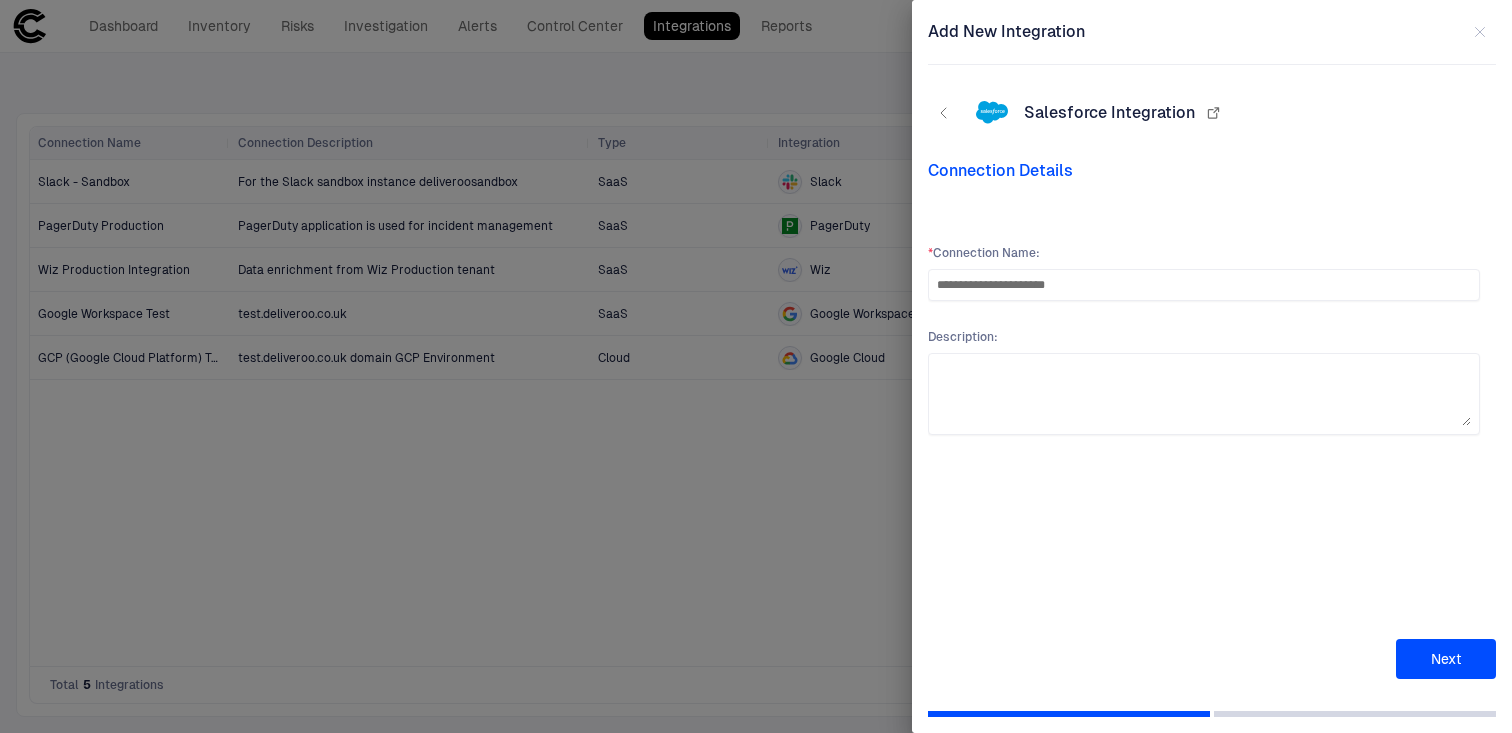 click on "Next" at bounding box center (1446, 659) 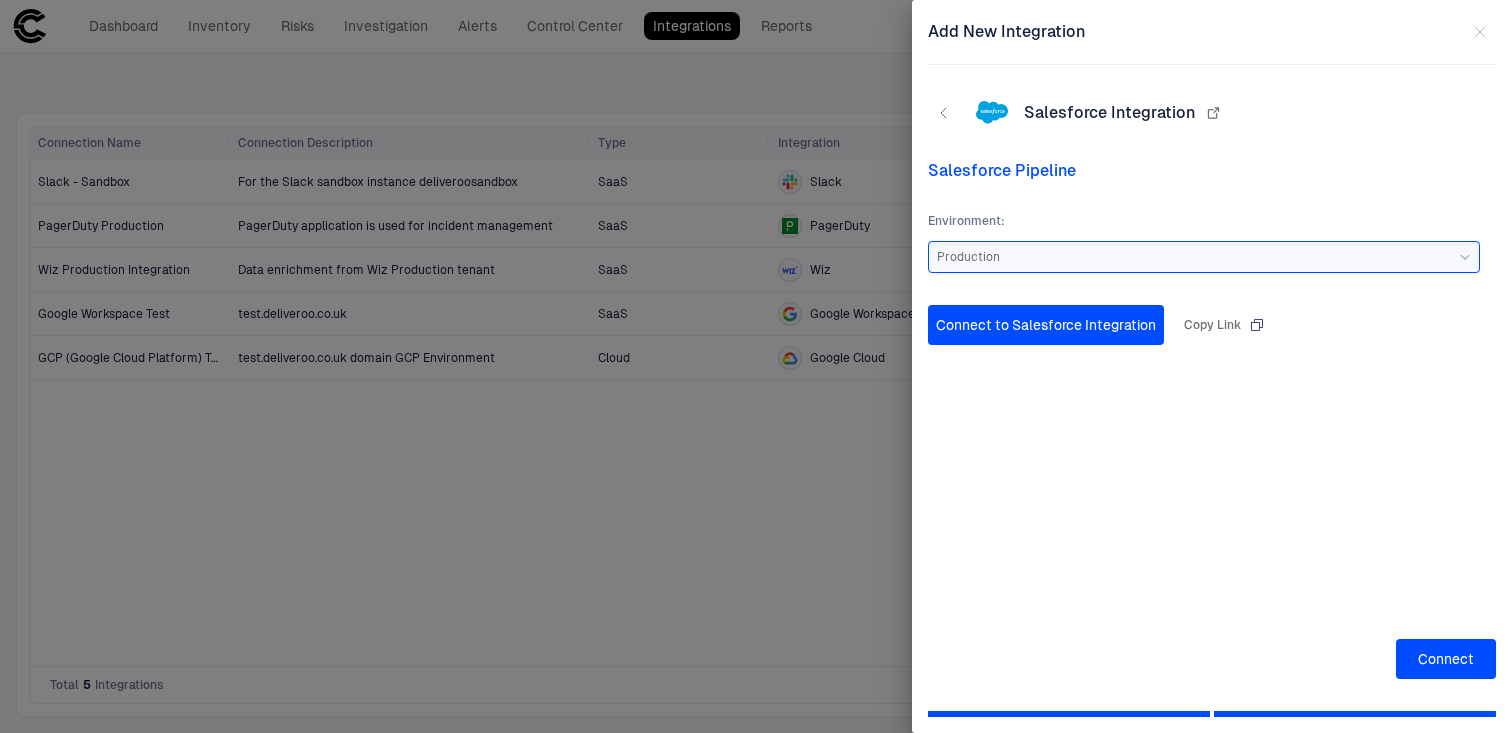 click on "Connect" at bounding box center (1446, 659) 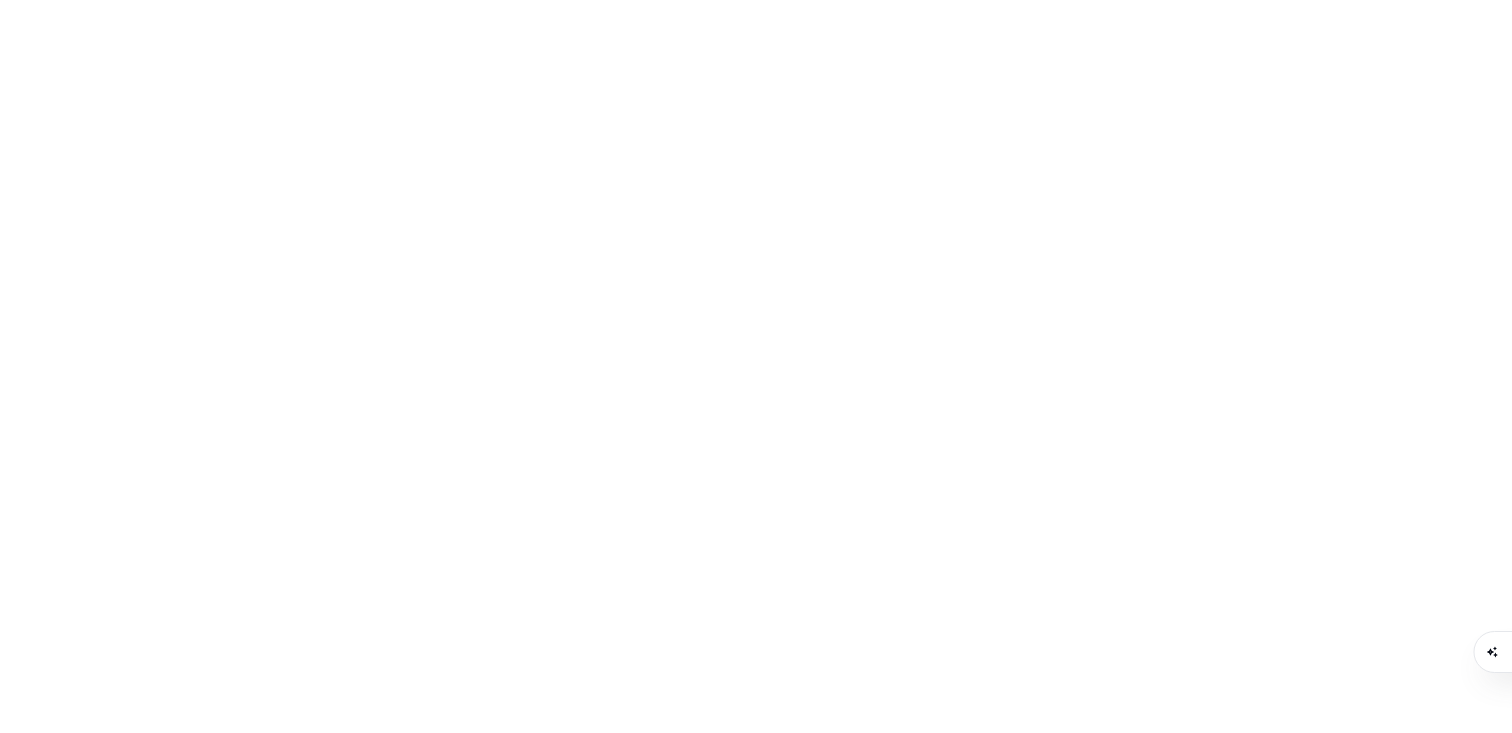 scroll, scrollTop: 0, scrollLeft: 0, axis: both 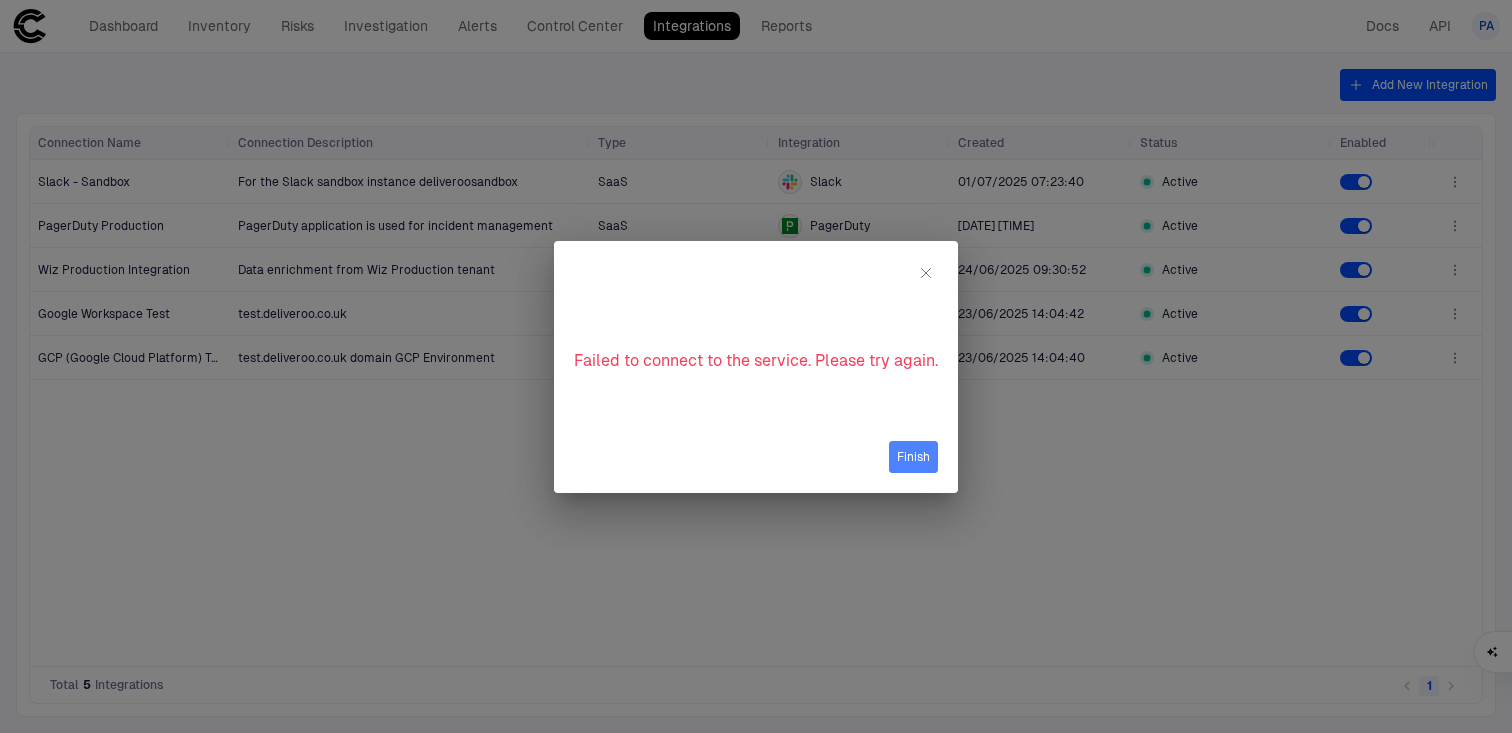 click on "Finish" at bounding box center [913, 457] 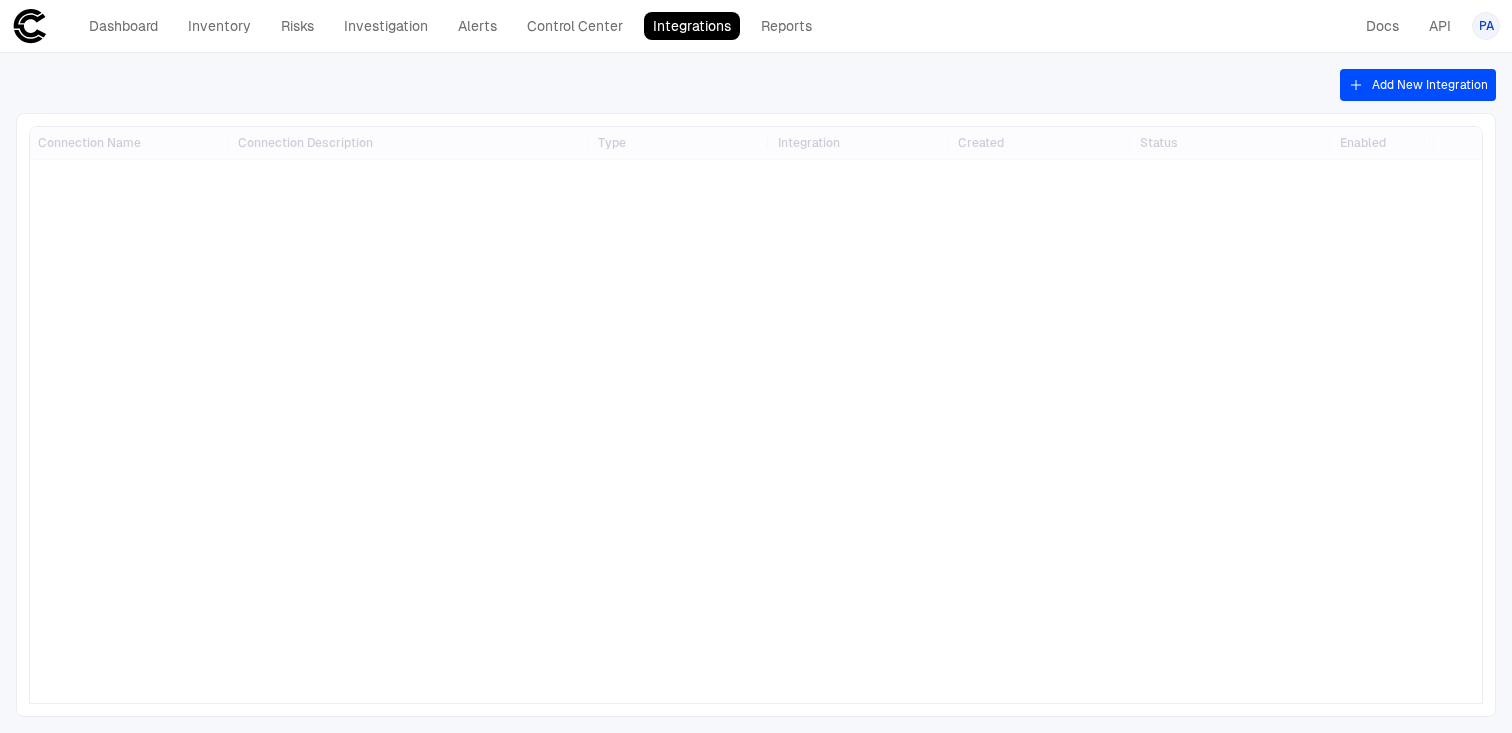 scroll, scrollTop: 0, scrollLeft: 0, axis: both 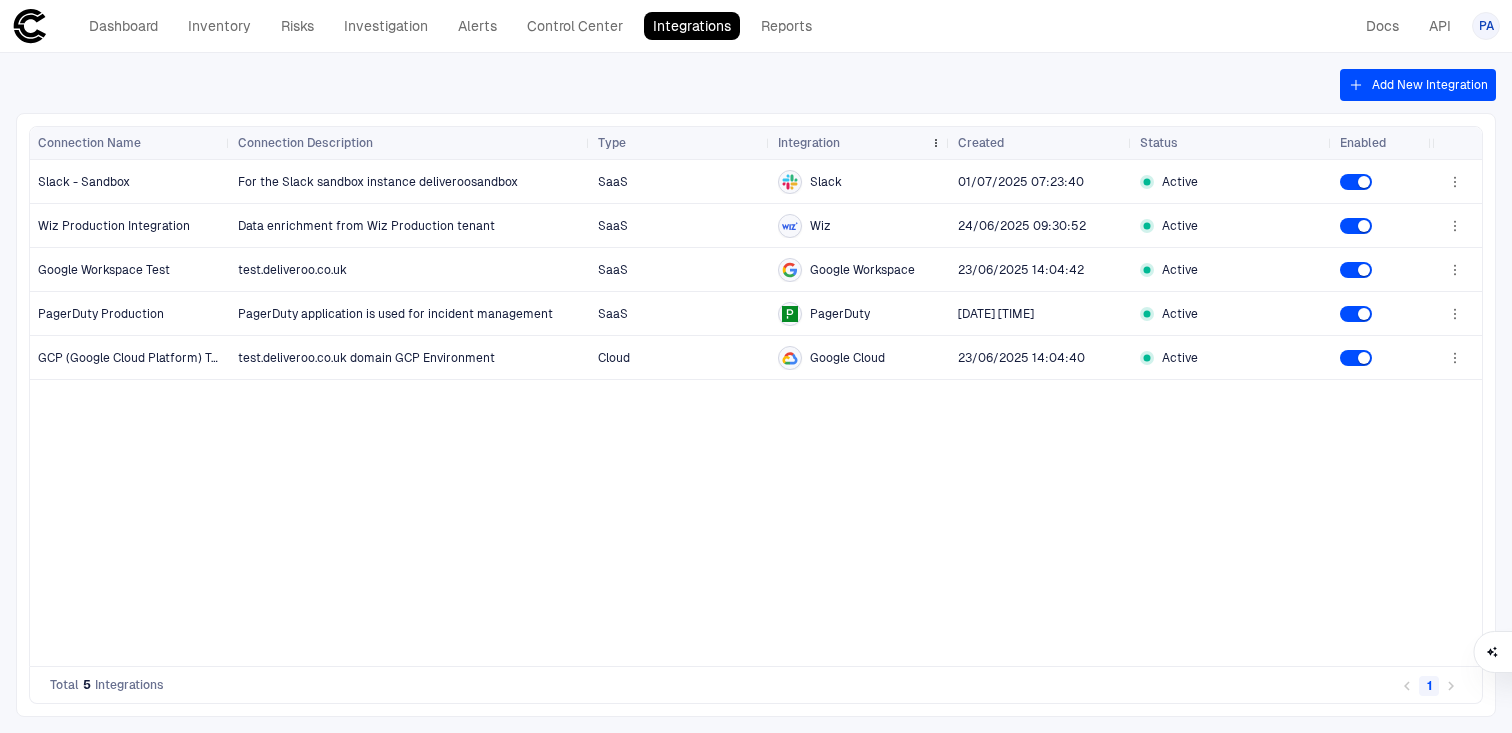 click on "Integration" at bounding box center [809, 143] 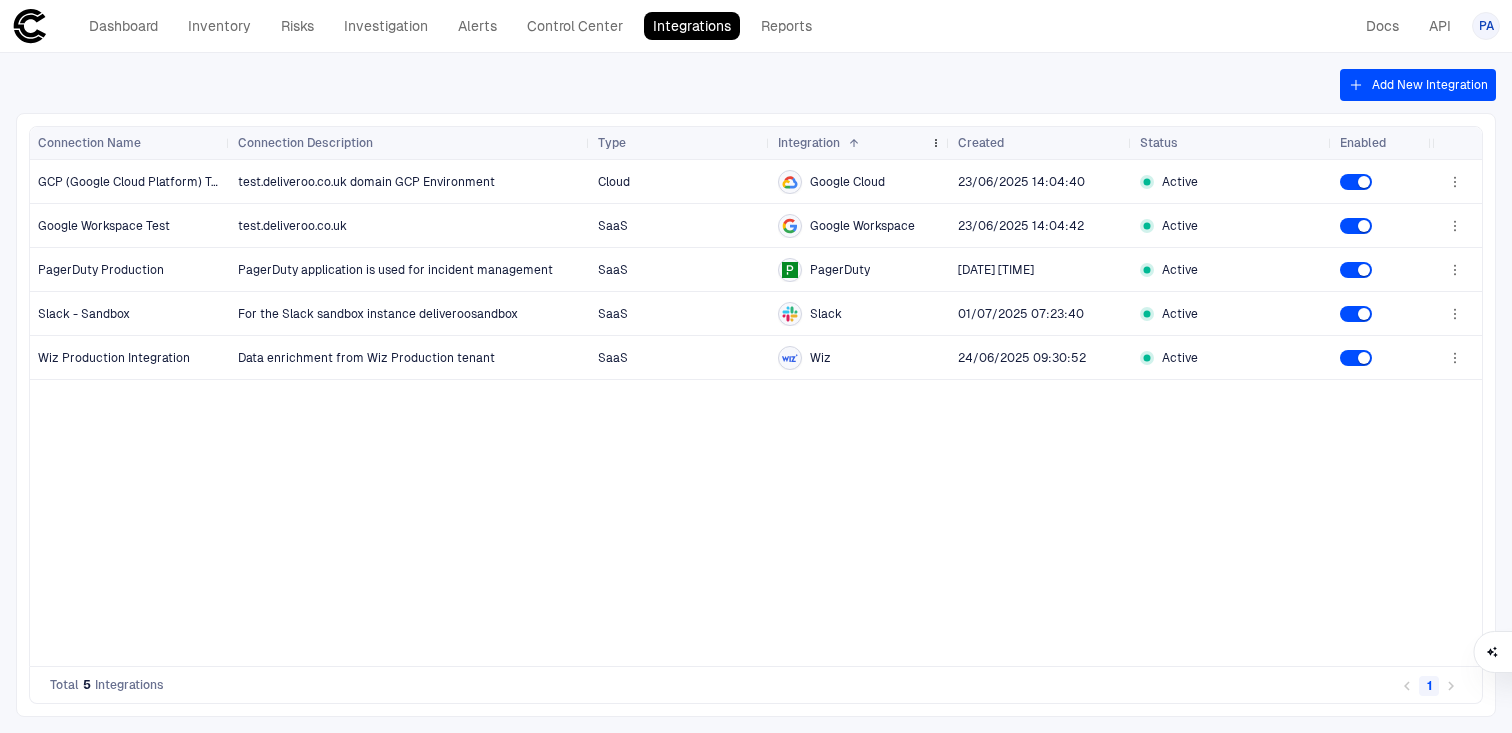 click on "Integration" at bounding box center (809, 143) 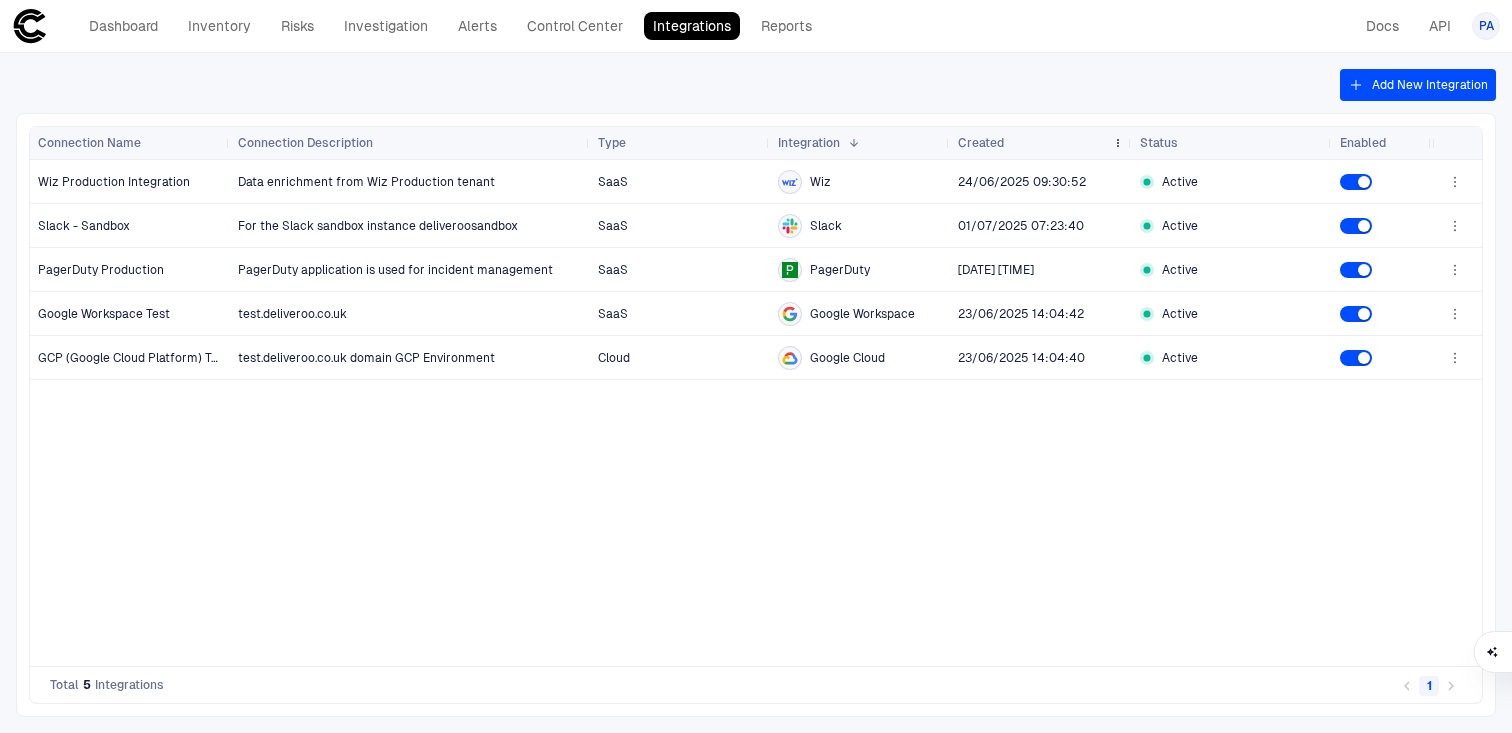 click on "Created" at bounding box center [981, 143] 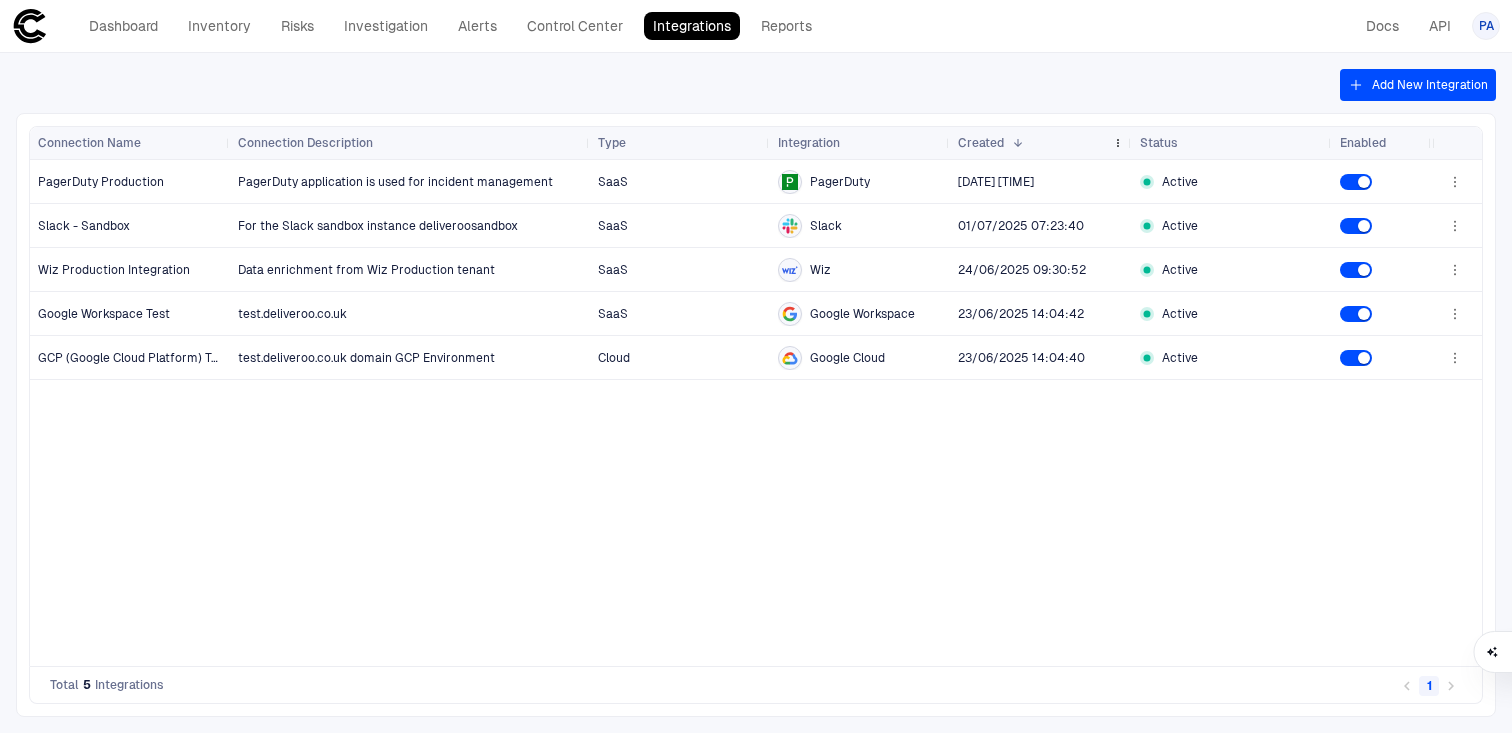 click on "Created" at bounding box center [981, 143] 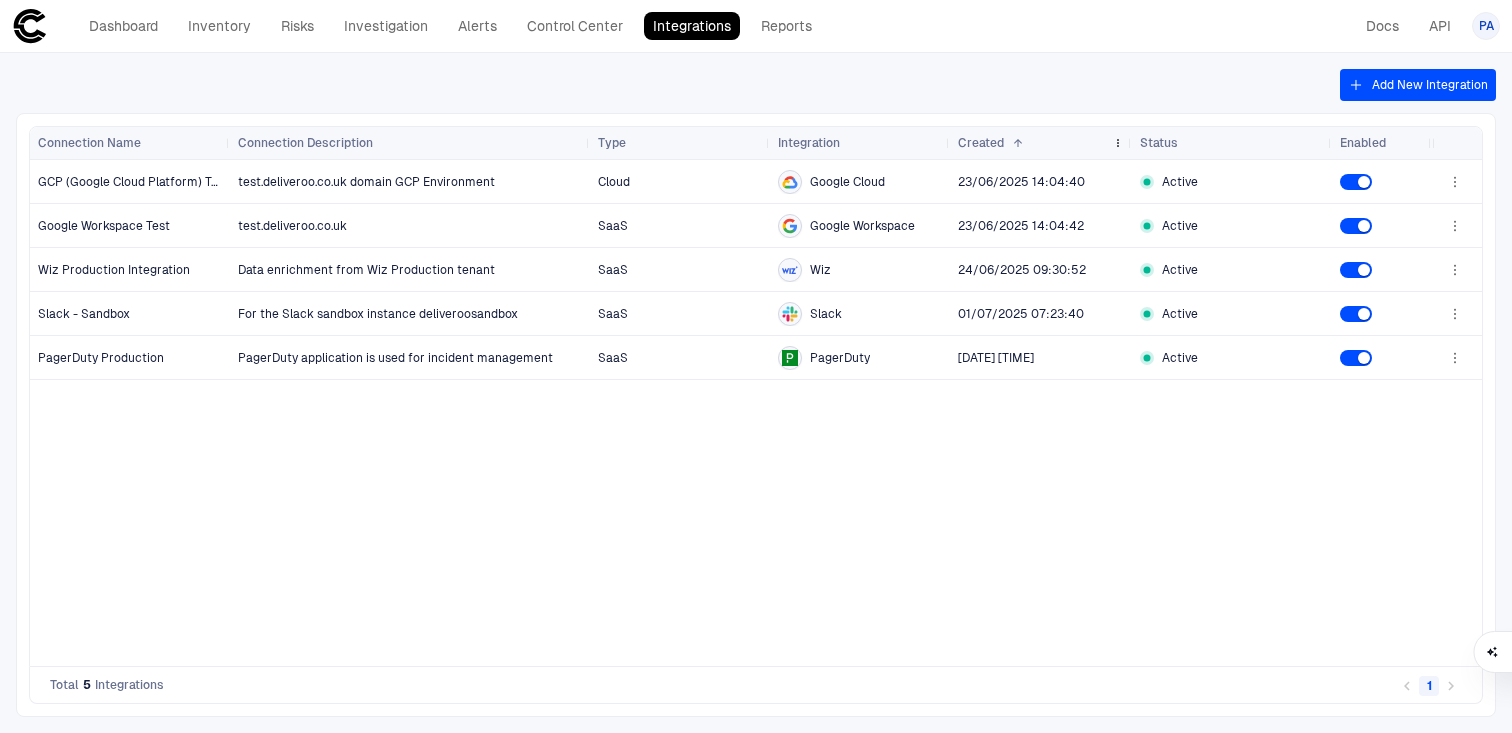 click on "Created" at bounding box center [981, 143] 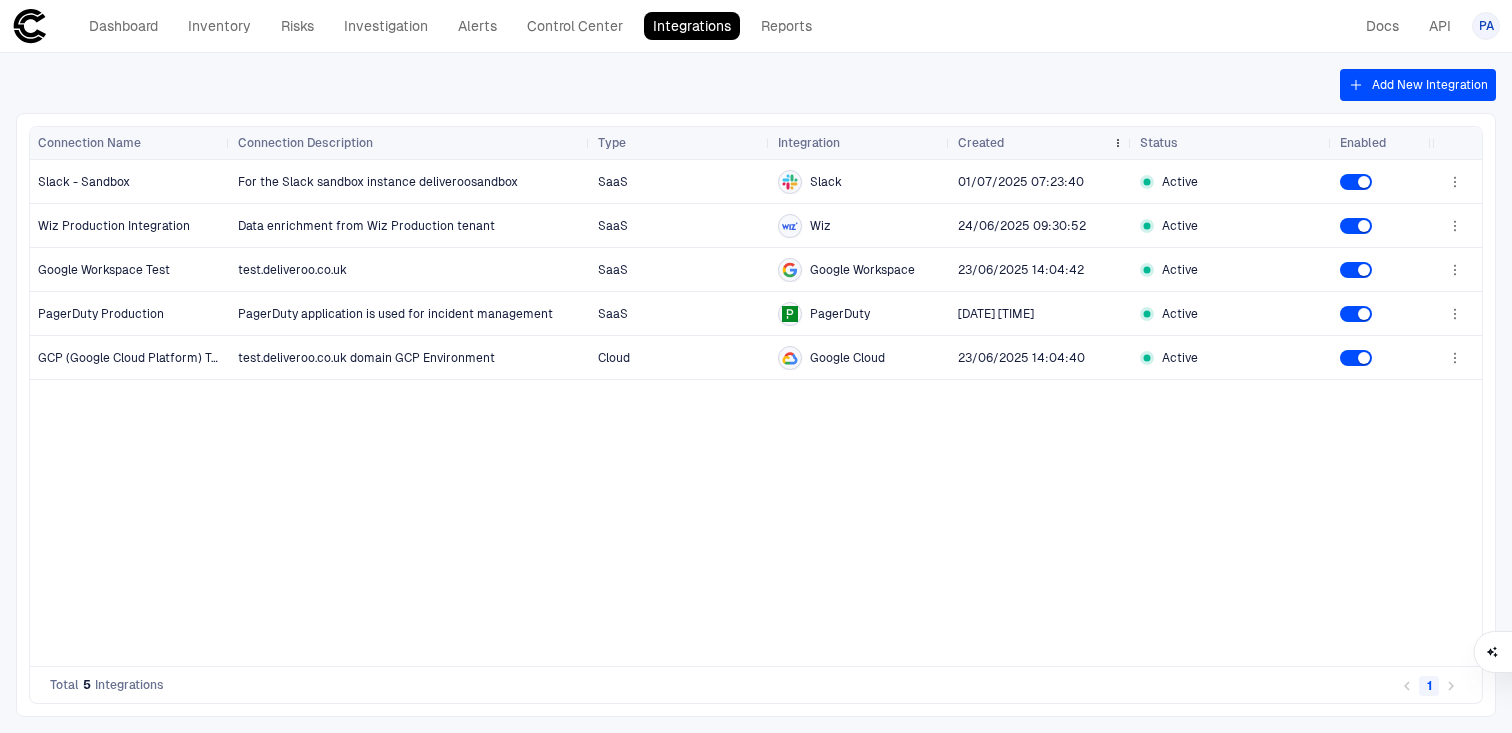 click on "Created" at bounding box center [1031, 143] 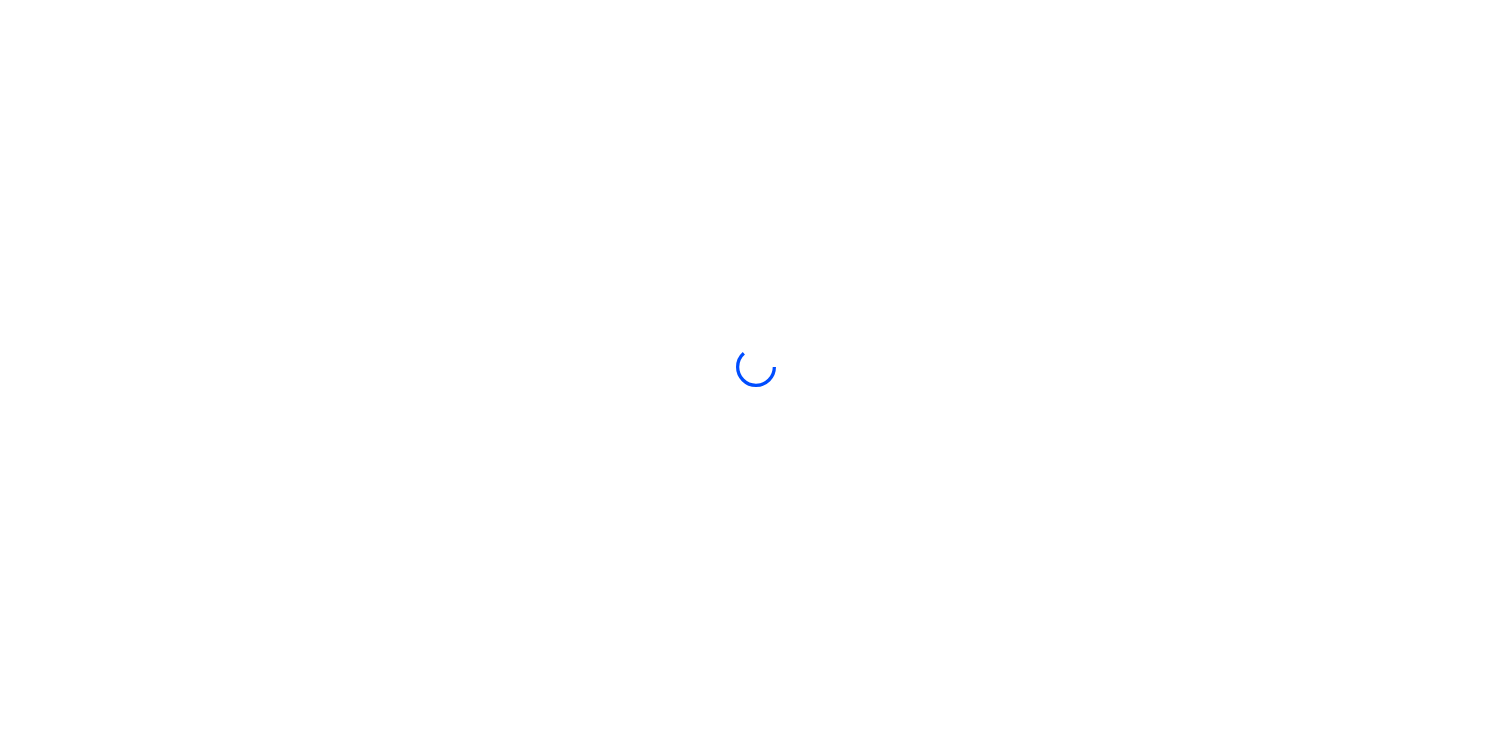 scroll, scrollTop: 0, scrollLeft: 0, axis: both 